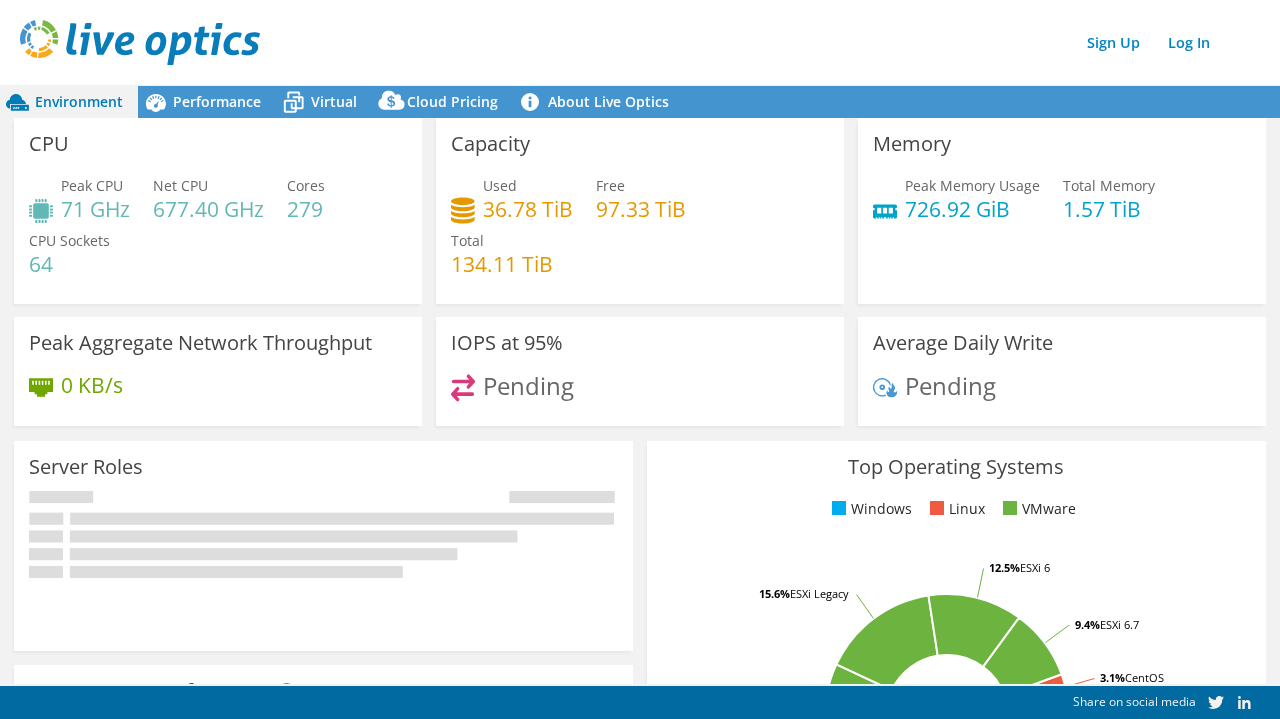 click on "Virtual" at bounding box center [334, 101] 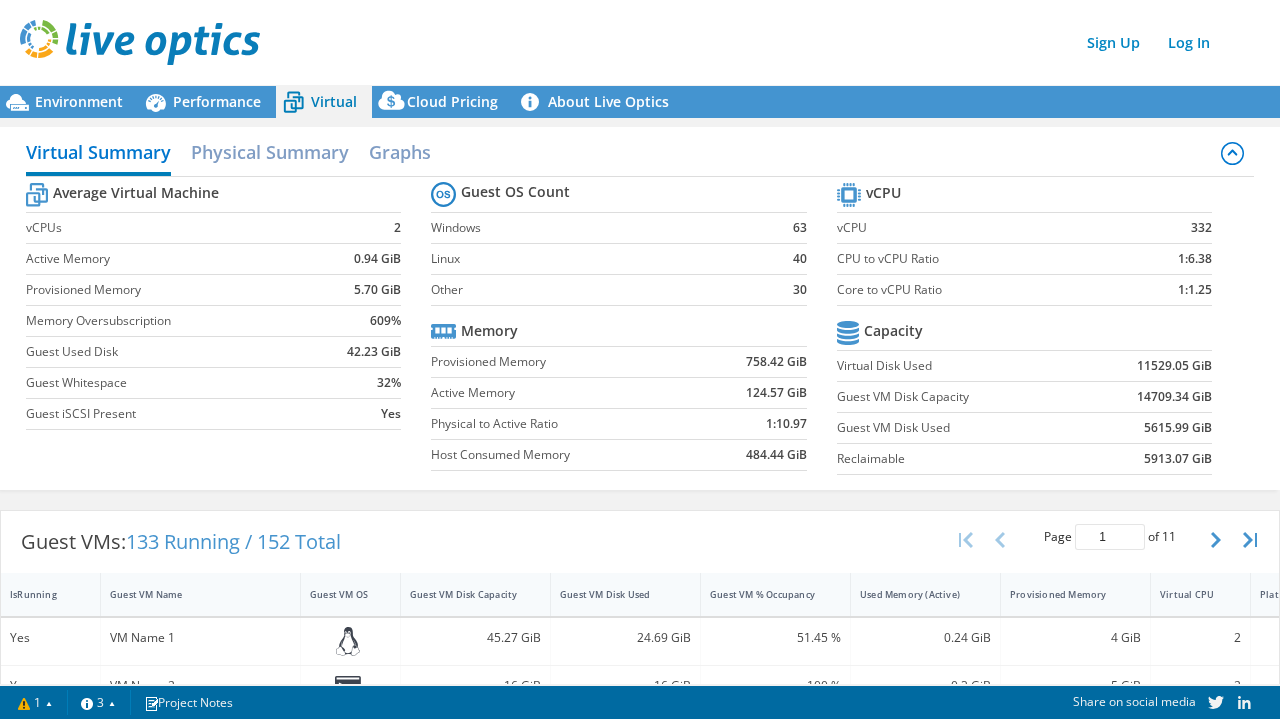 scroll, scrollTop: 0, scrollLeft: 0, axis: both 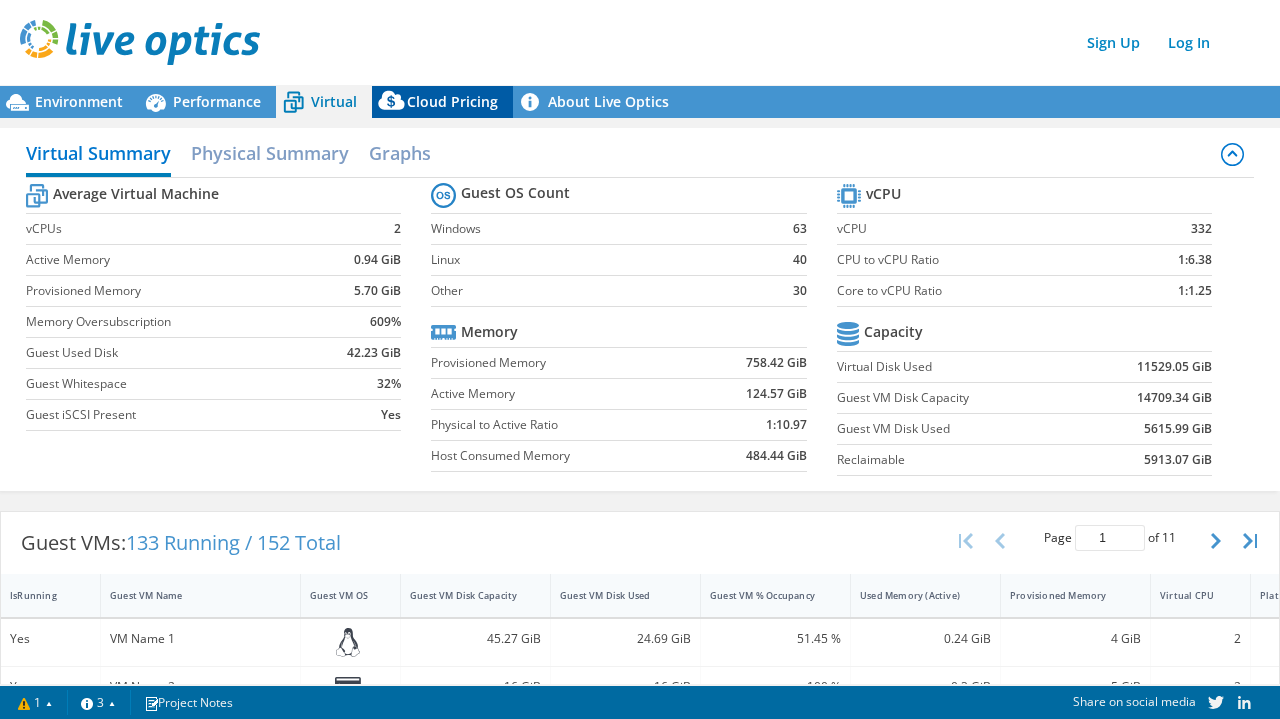 click on "Cloud Pricing" at bounding box center [442, 102] 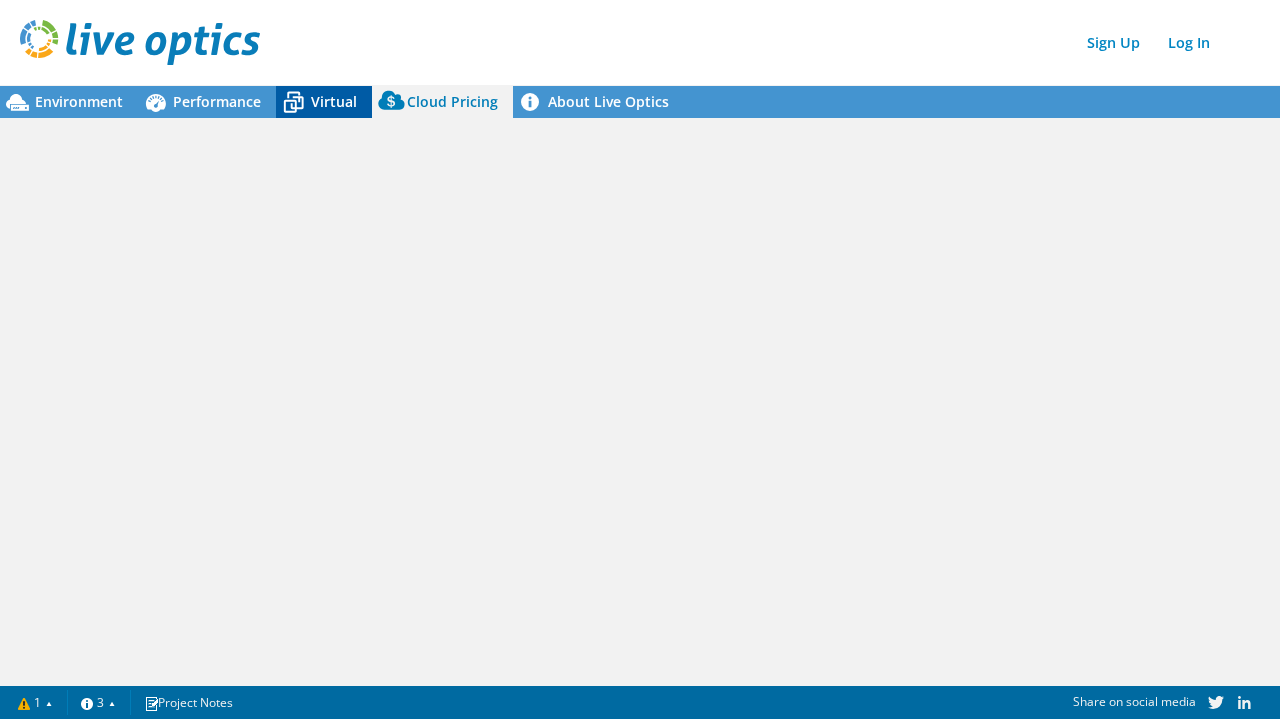 drag, startPoint x: 355, startPoint y: 89, endPoint x: 278, endPoint y: 92, distance: 77.05842 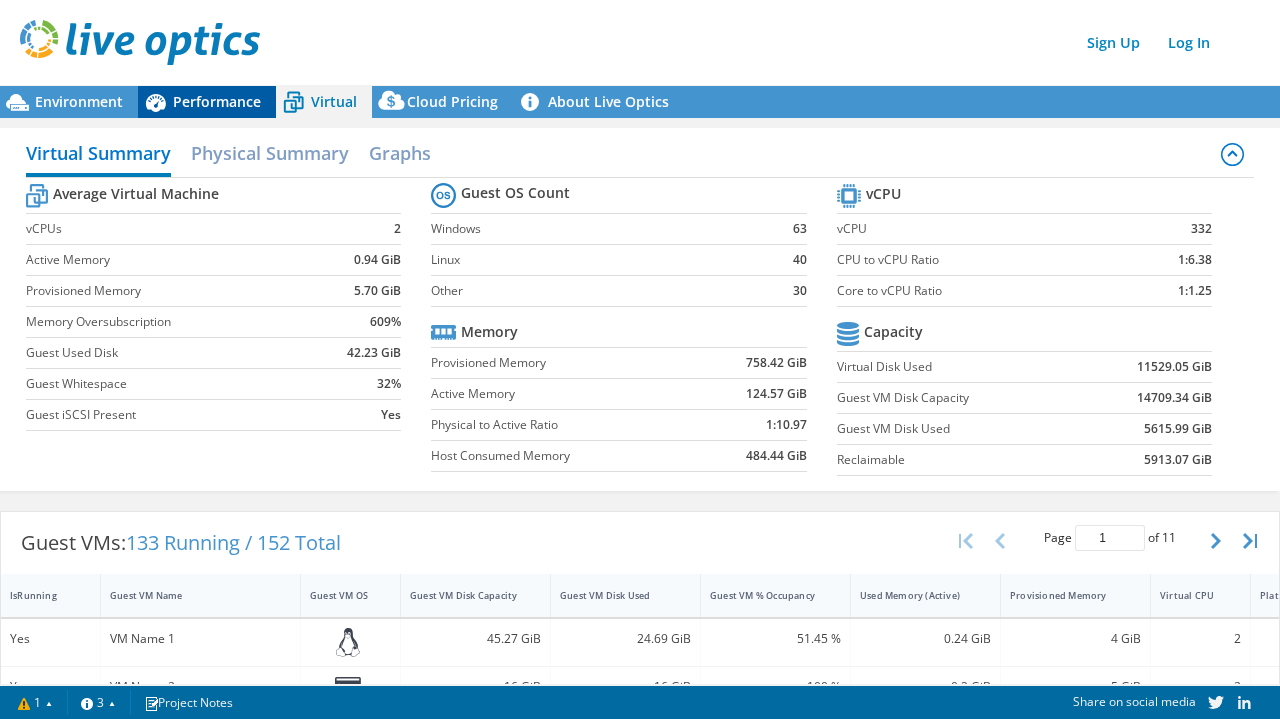 click on "Performance" at bounding box center [217, 101] 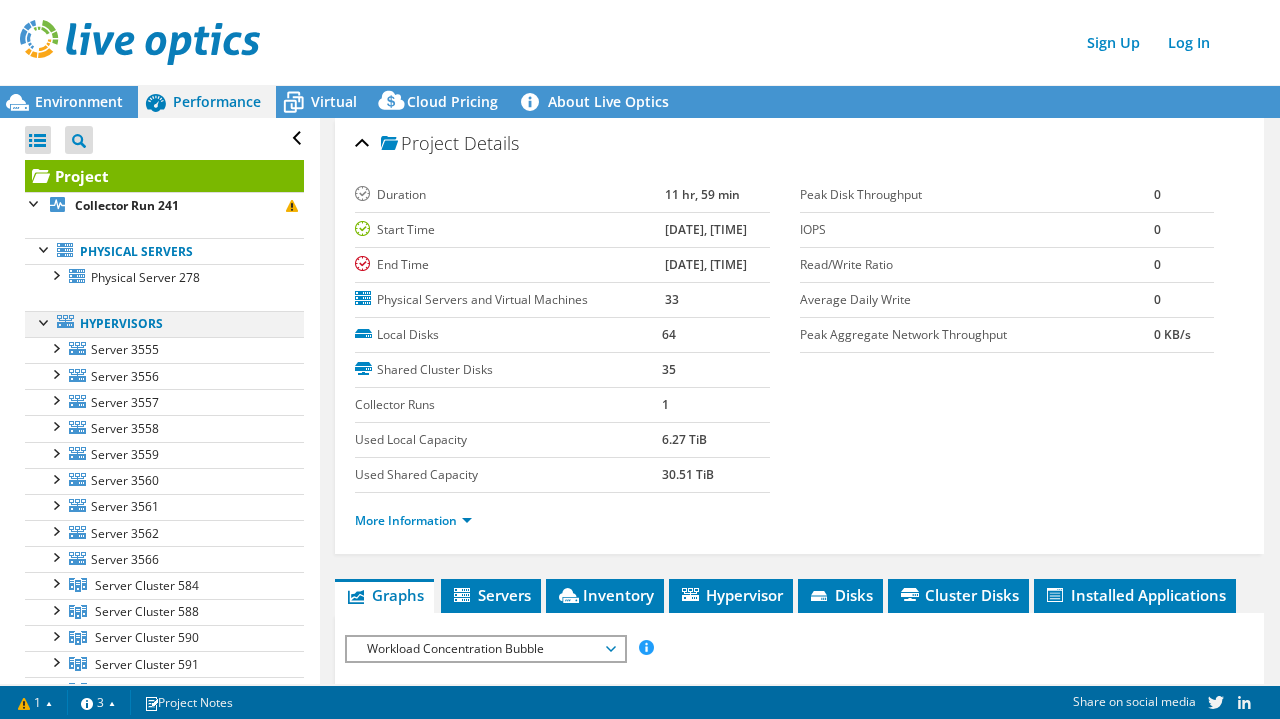 click at bounding box center (45, 321) 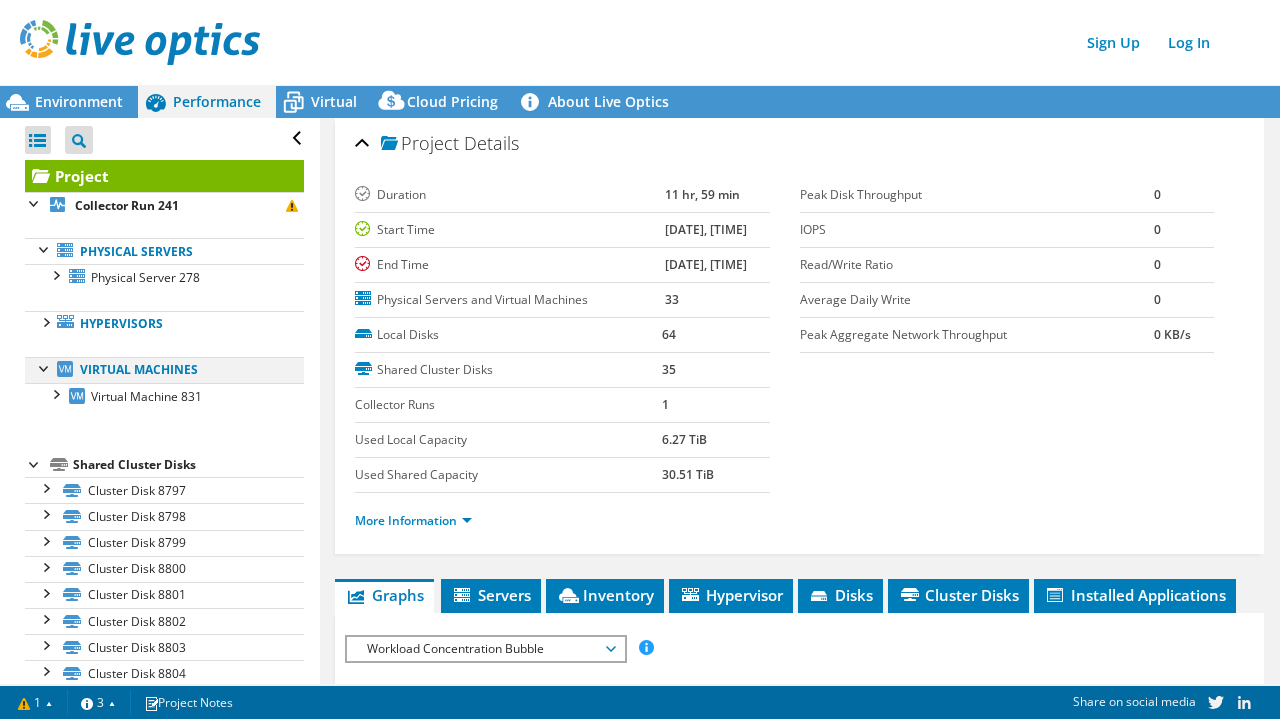 click at bounding box center [45, 367] 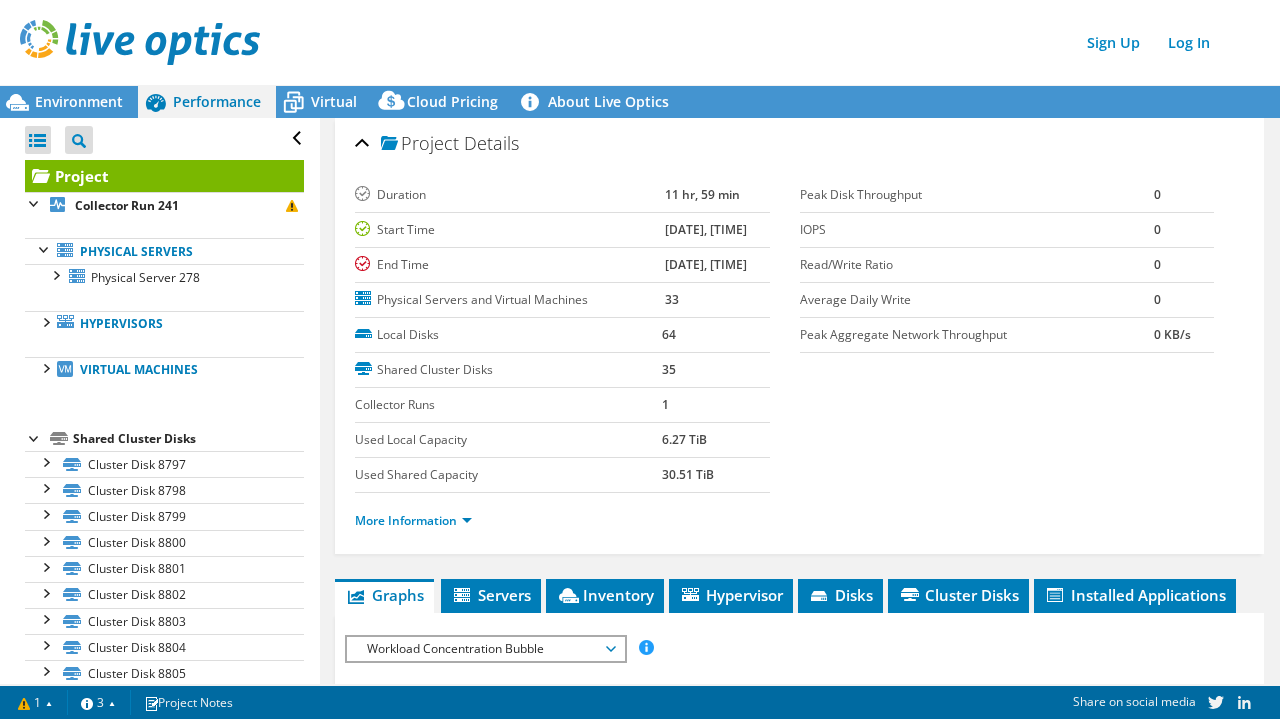 click at bounding box center (35, 437) 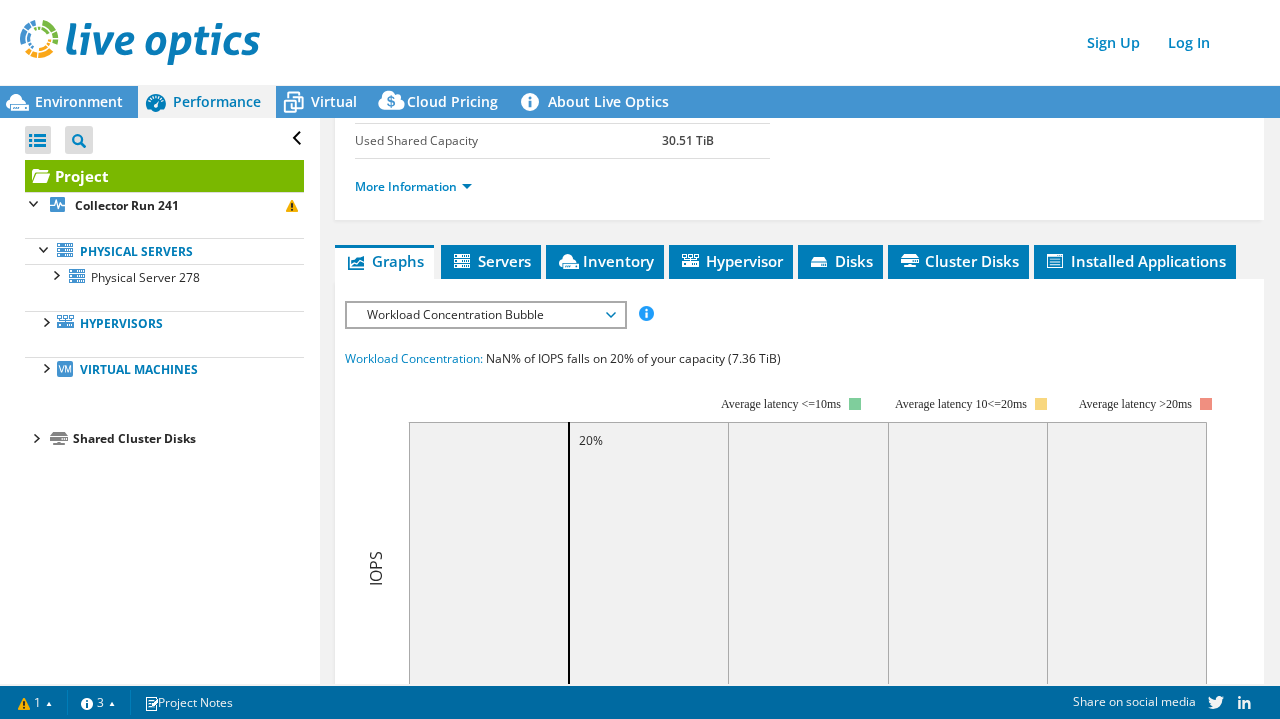 scroll, scrollTop: 300, scrollLeft: 0, axis: vertical 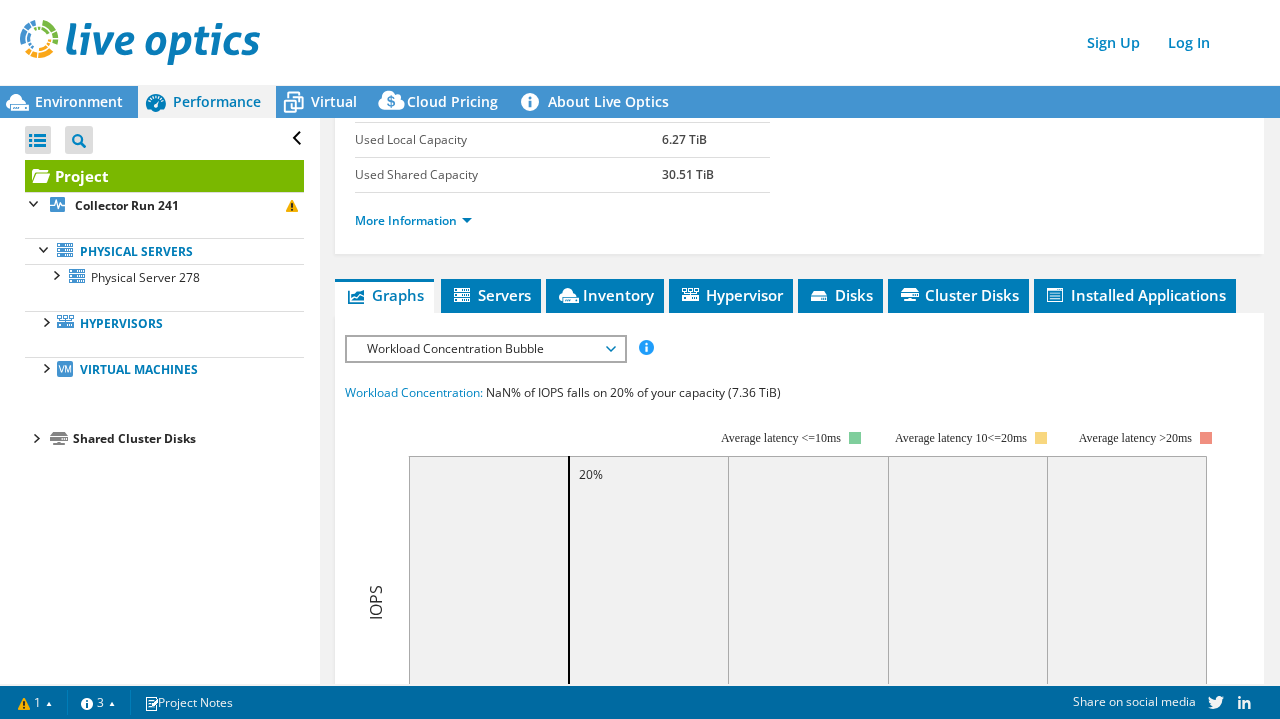 click on "Workload Concentration Bubble" at bounding box center (485, 349) 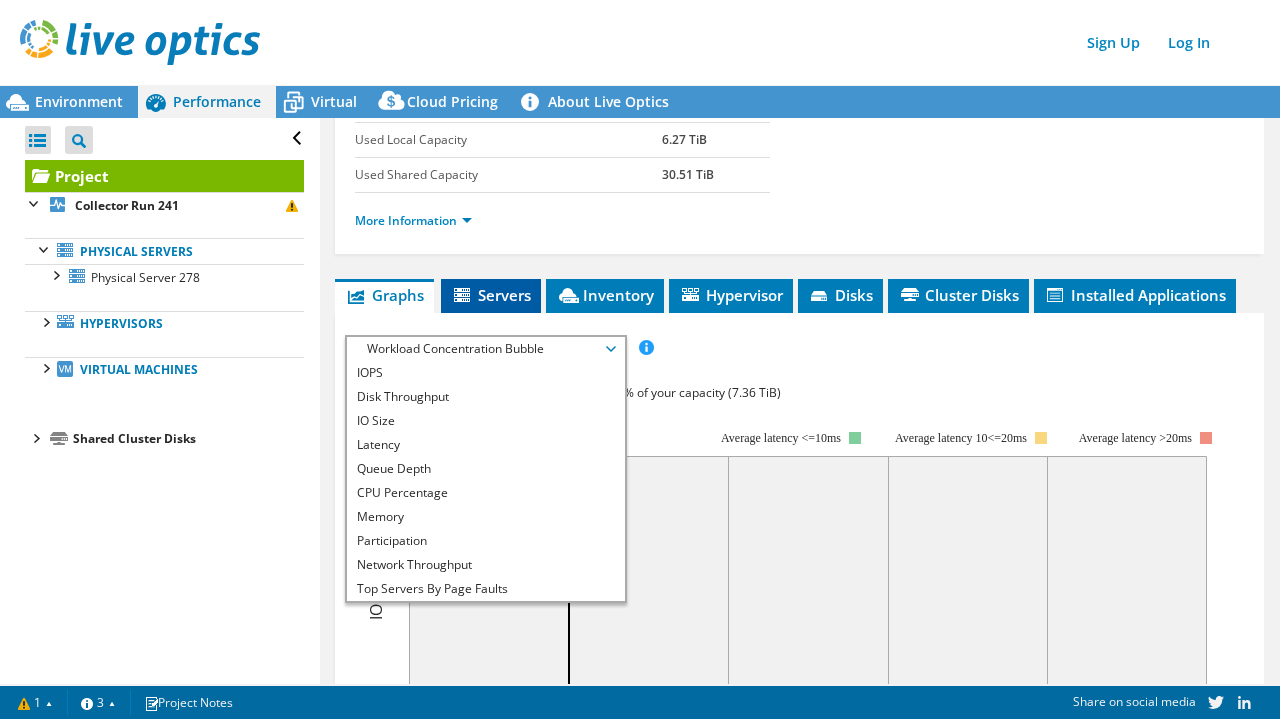 click on "Servers" at bounding box center (491, 296) 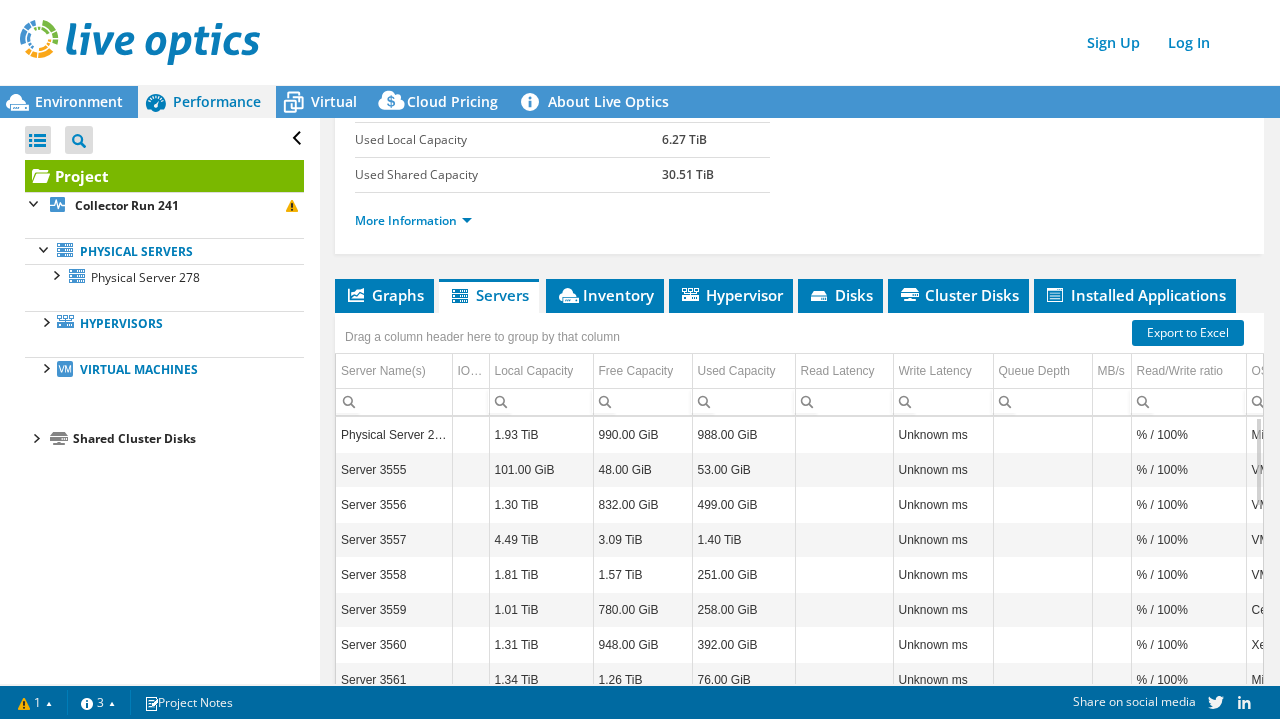 click on "Project
Details
Duration
11 hr, 59 min
Start Time
[DATE], [TIME]
End Time
[DATE], [TIME]
Physical Servers and Virtual Machines
33
Local Disks
64 35 1" at bounding box center [799, 316] 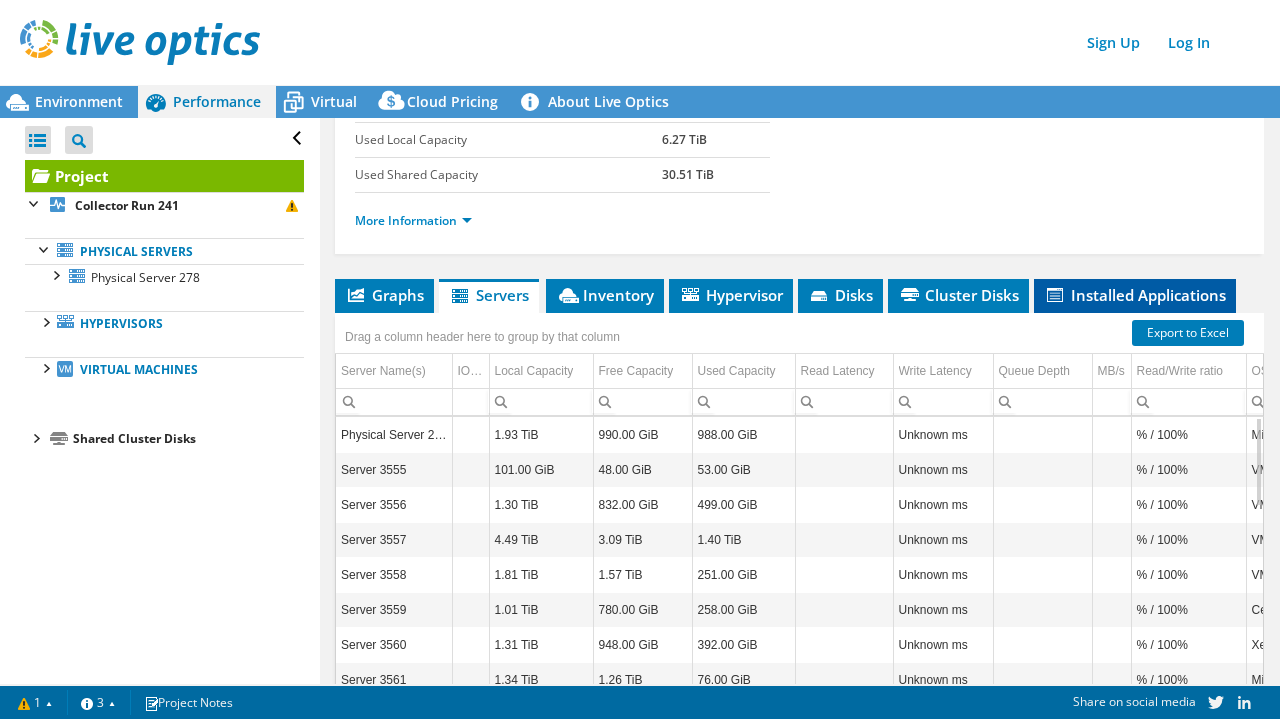 click on "Installed Applications" at bounding box center (1135, 295) 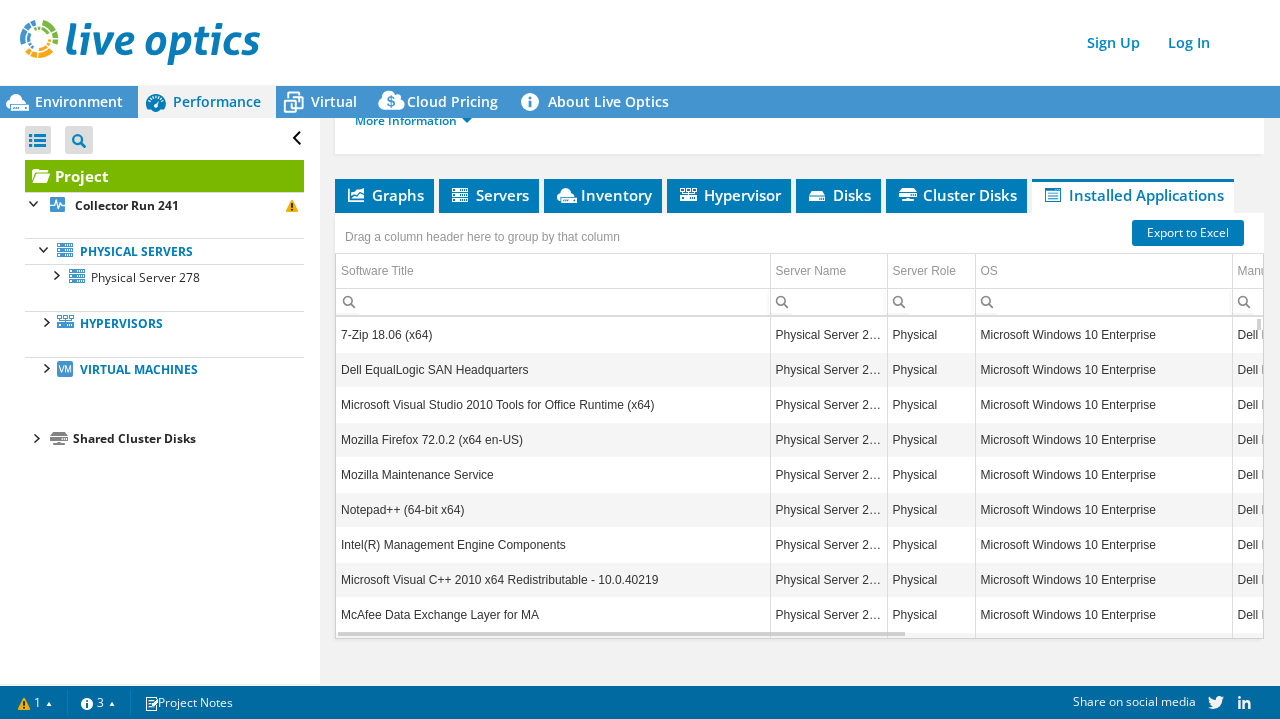 scroll, scrollTop: 300, scrollLeft: 0, axis: vertical 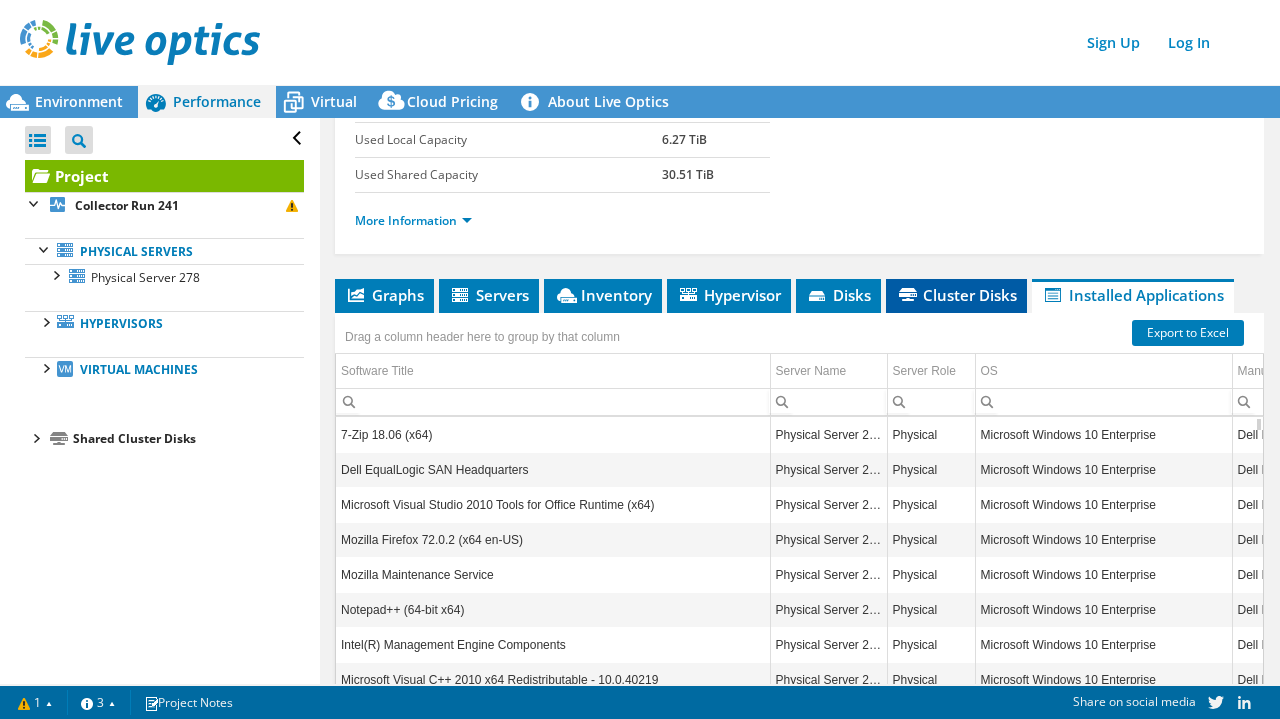 click on "Cluster Disks" at bounding box center [956, 295] 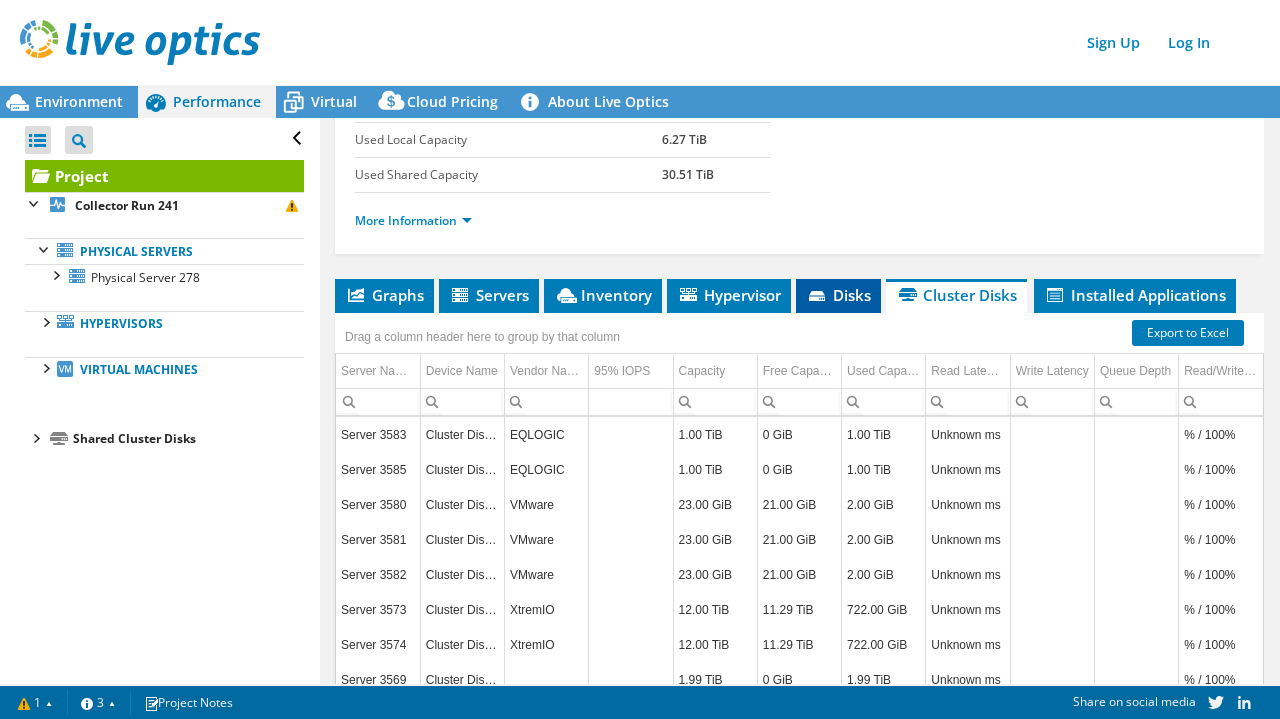 click on "Disks" at bounding box center (838, 295) 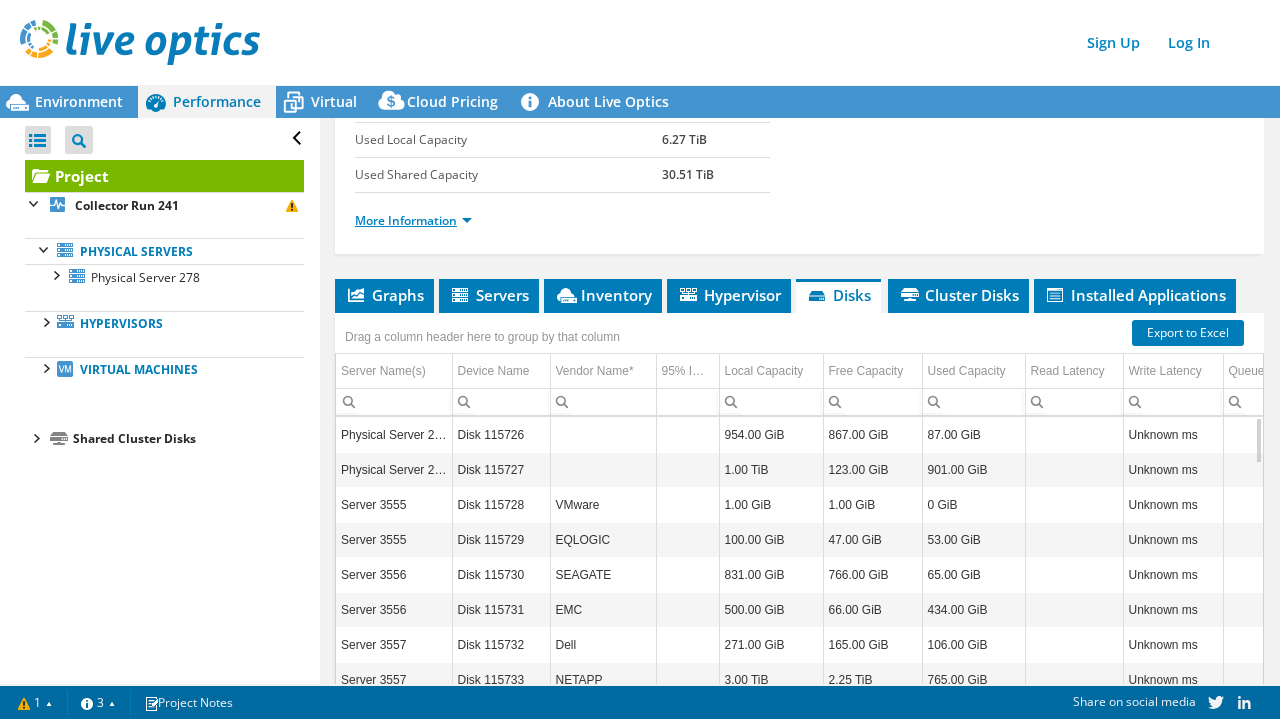 click on "More Information" at bounding box center [413, 220] 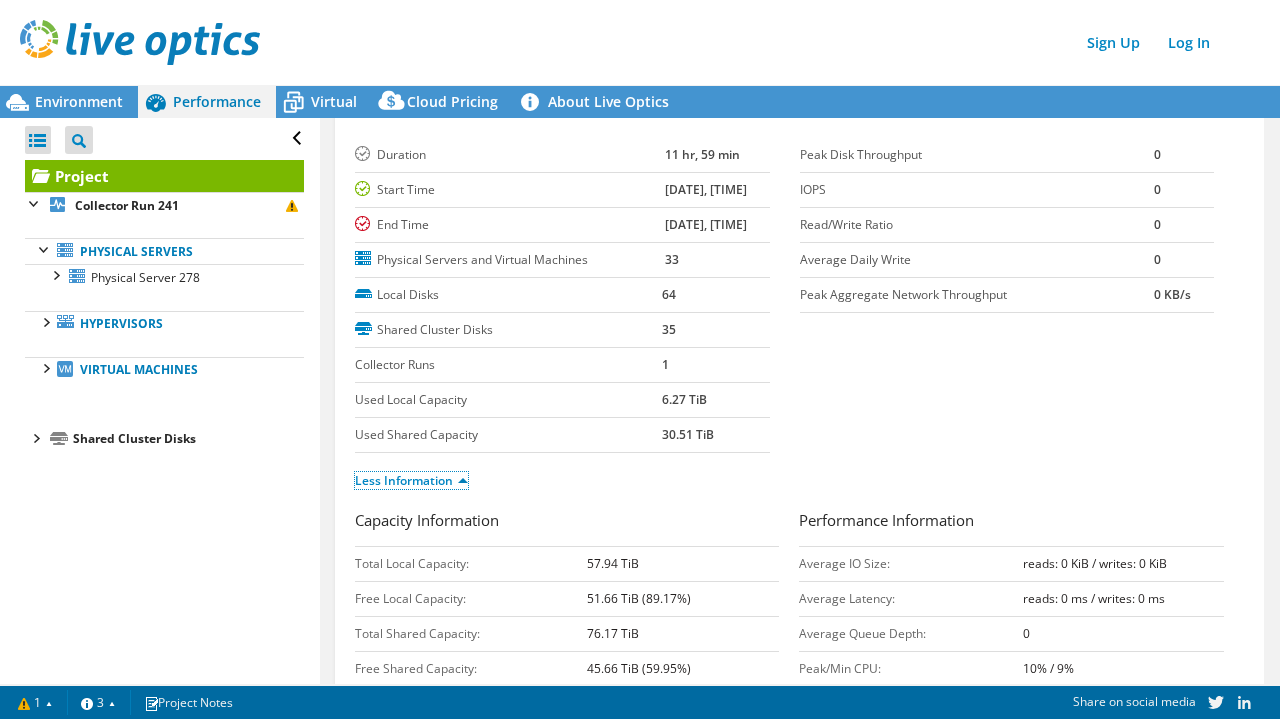 scroll, scrollTop: 0, scrollLeft: 0, axis: both 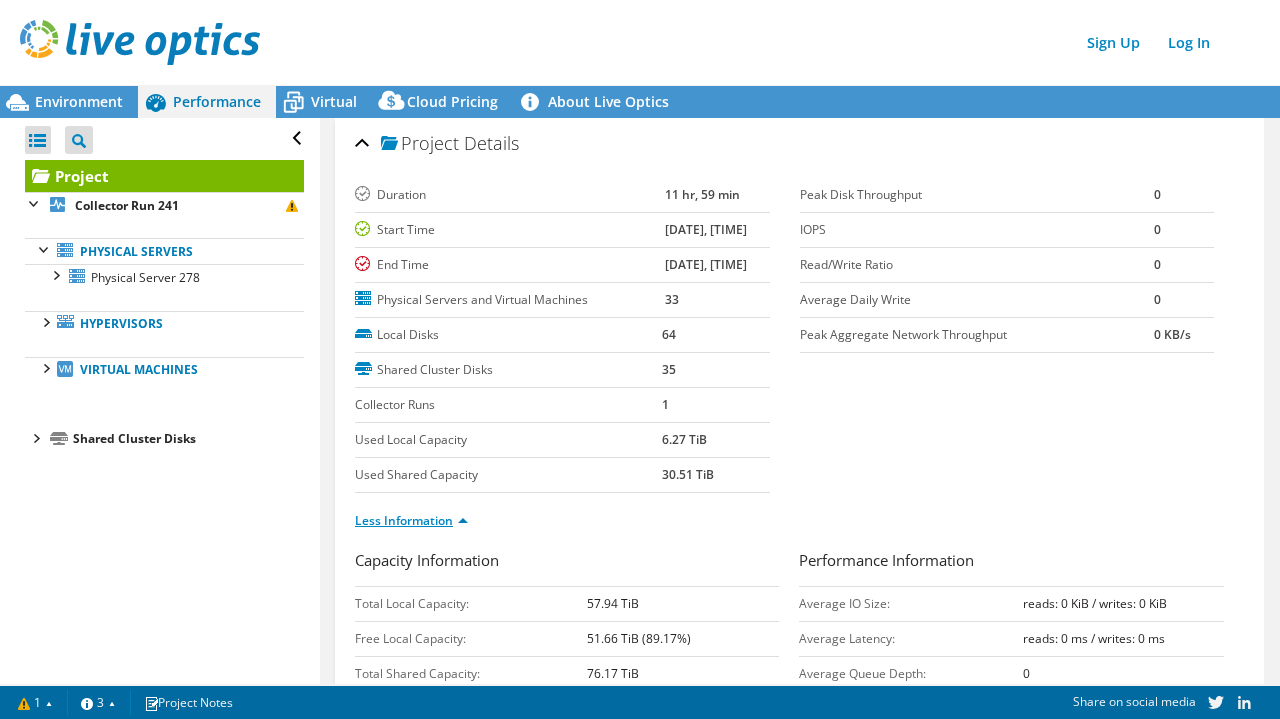 click on "Less Information" at bounding box center [411, 520] 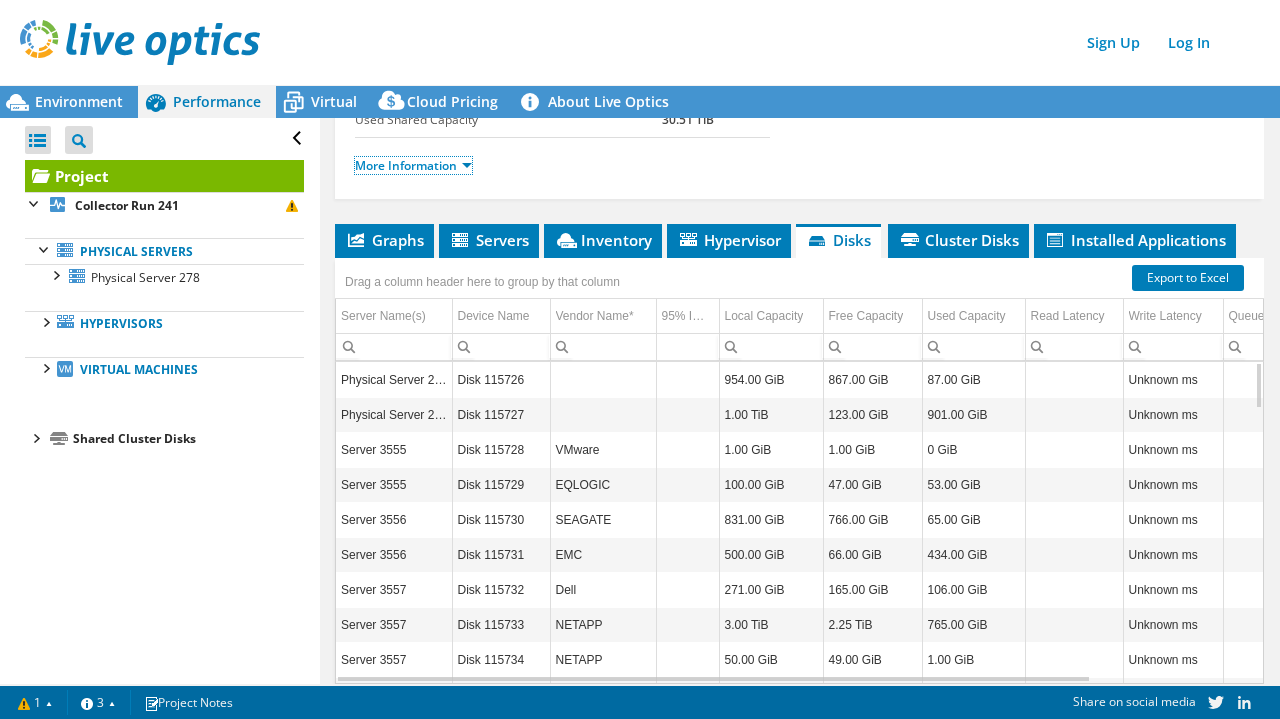 scroll, scrollTop: 400, scrollLeft: 0, axis: vertical 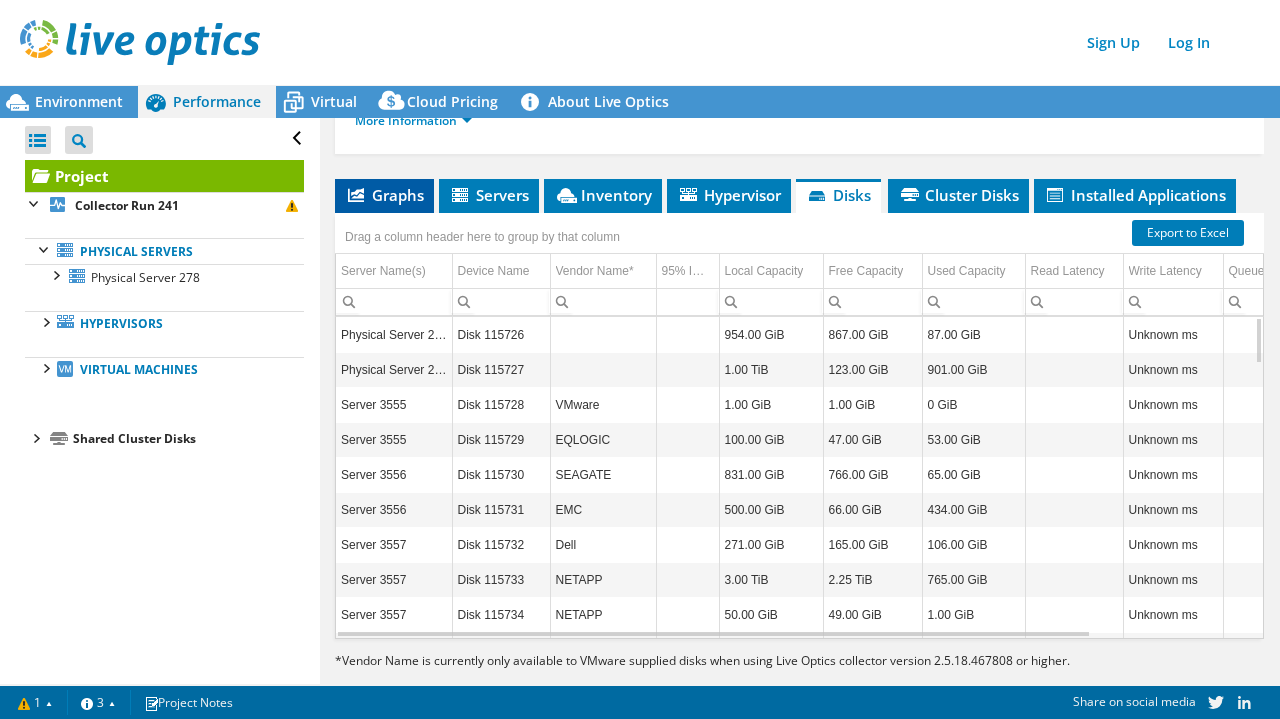 click on "Graphs" at bounding box center (384, 195) 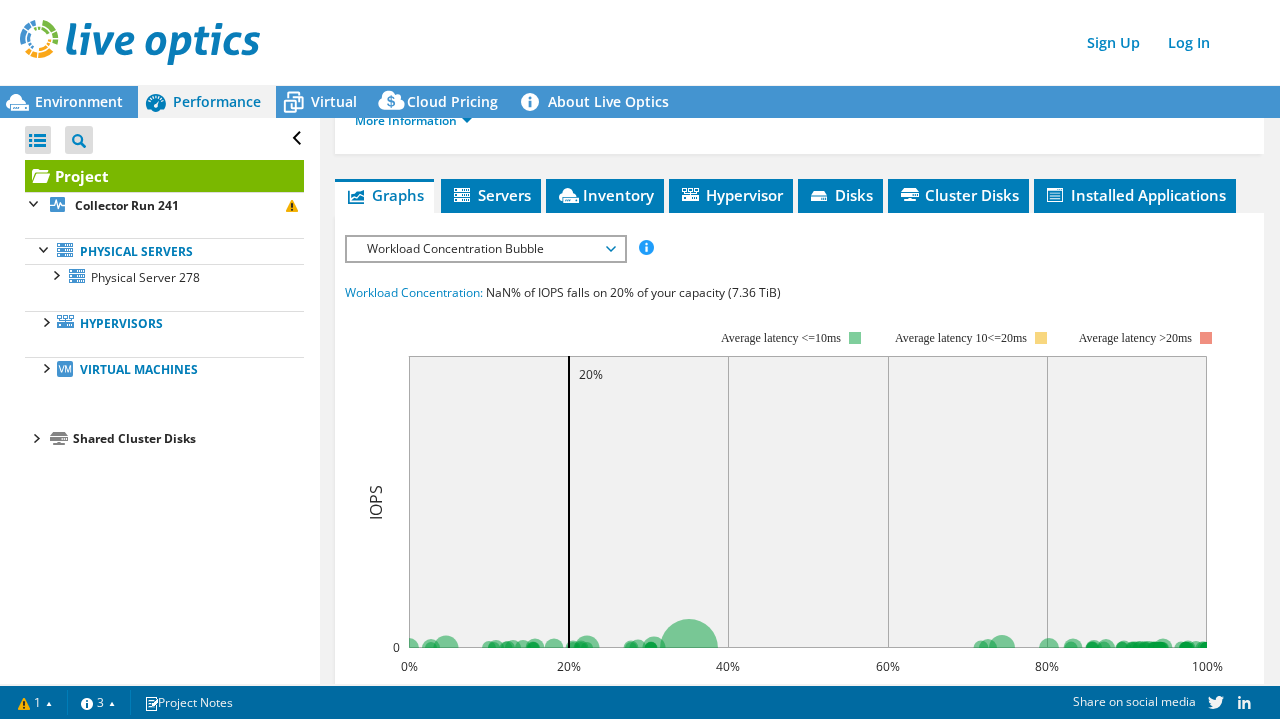 click on "Workload Concentration Bubble" at bounding box center (485, 249) 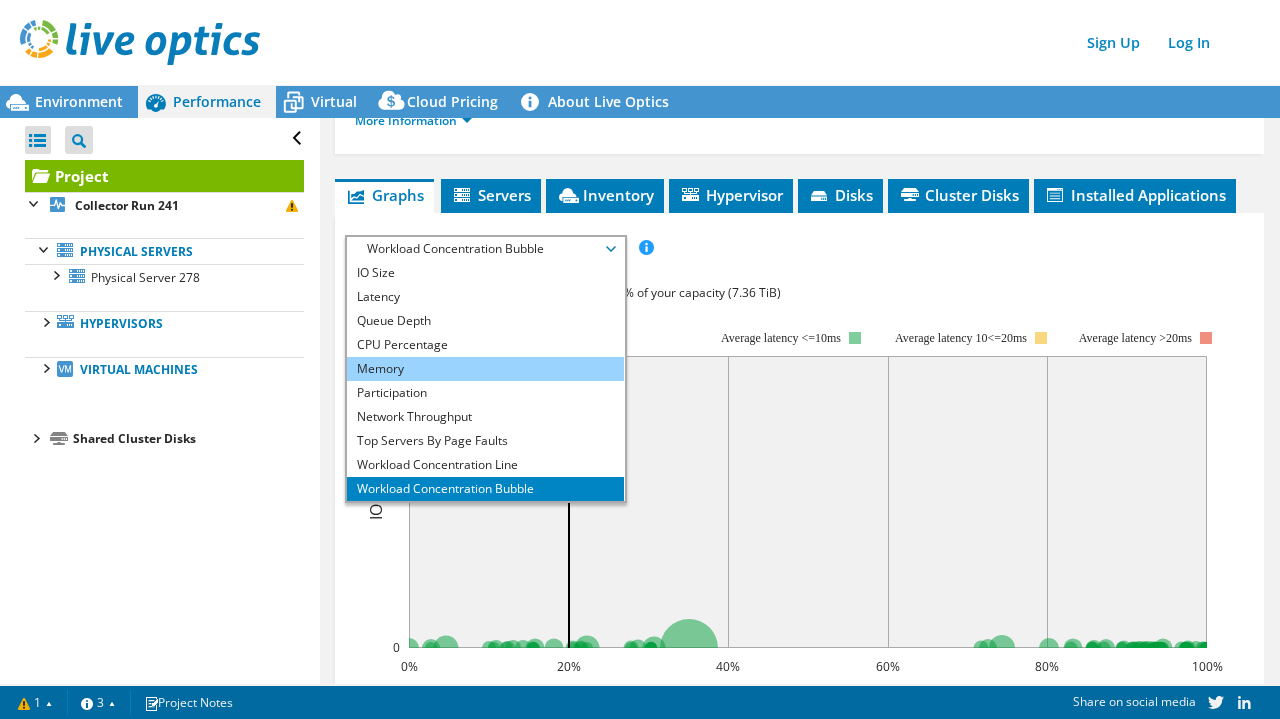 scroll, scrollTop: 72, scrollLeft: 0, axis: vertical 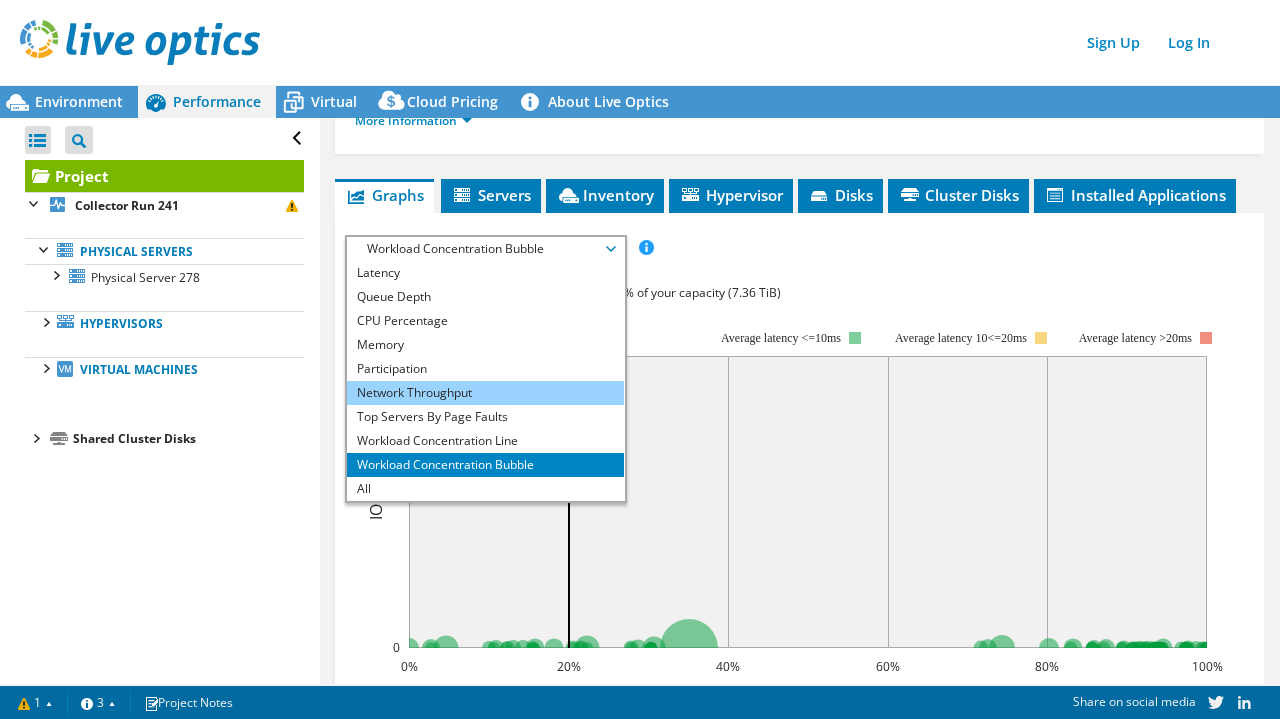 click on "Network Throughput" at bounding box center [485, 393] 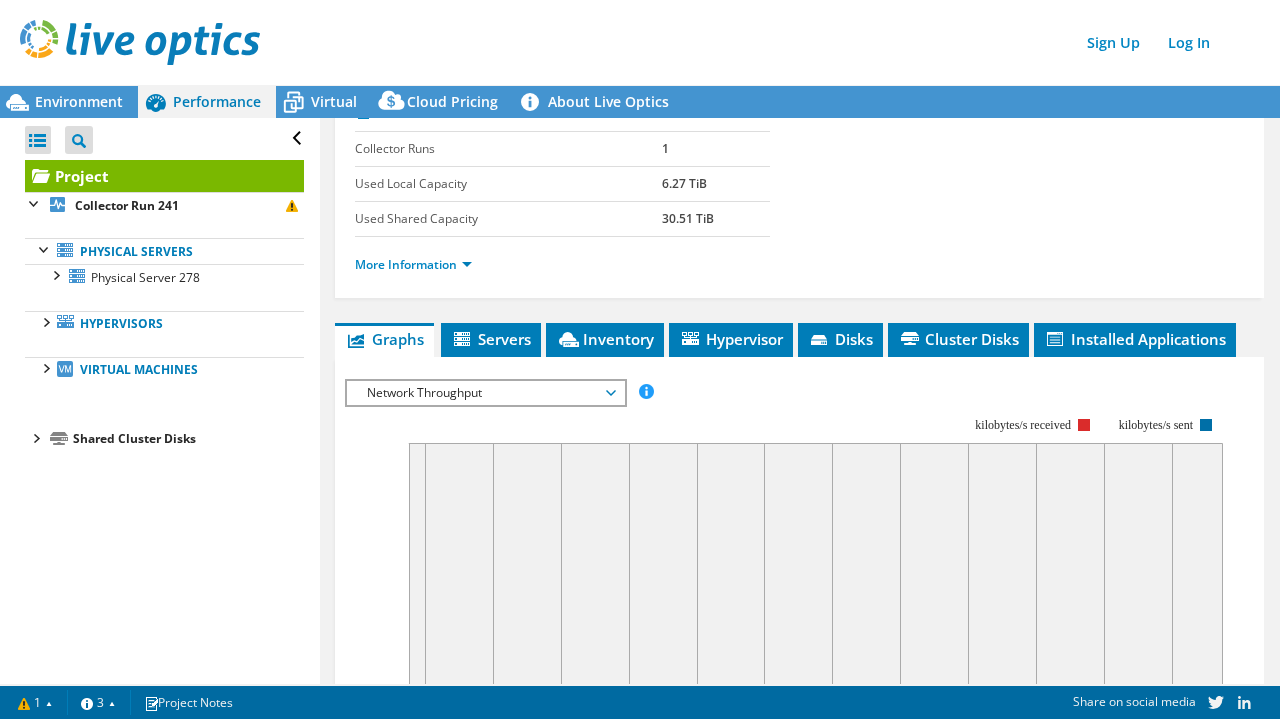 scroll, scrollTop: 228, scrollLeft: 0, axis: vertical 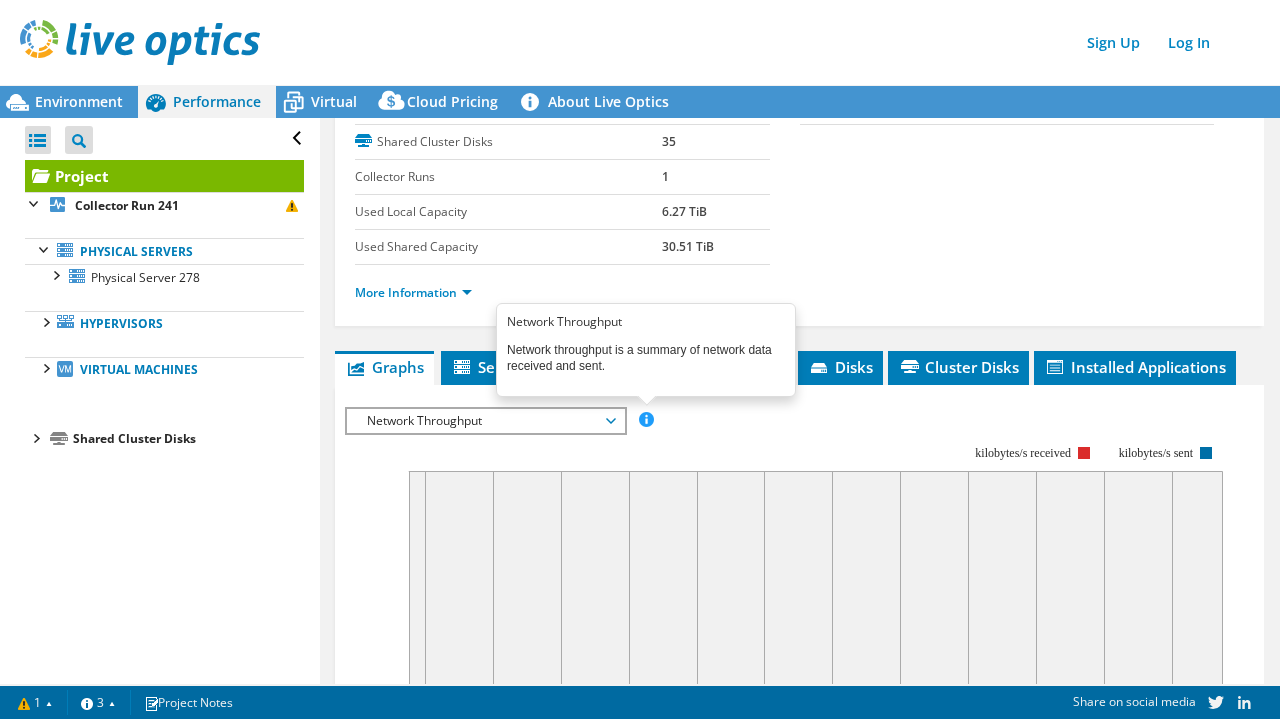 click at bounding box center (646, 419) 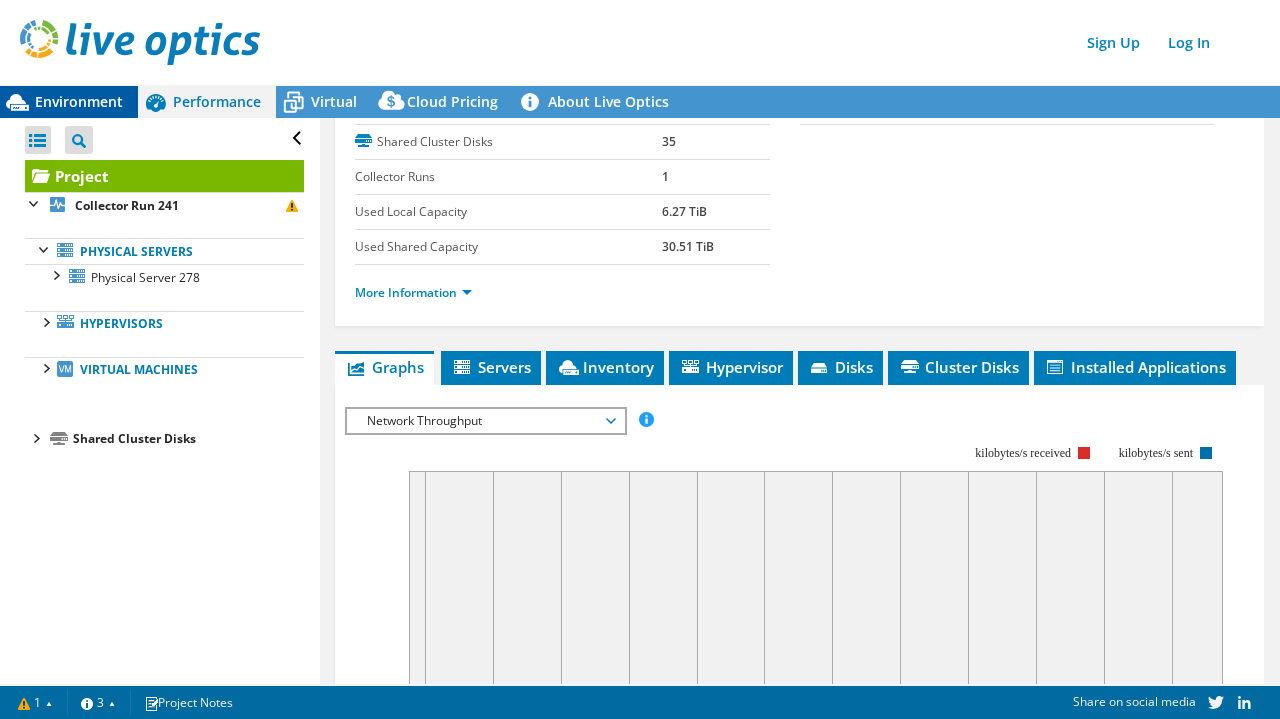 click on "Environment" at bounding box center [69, 102] 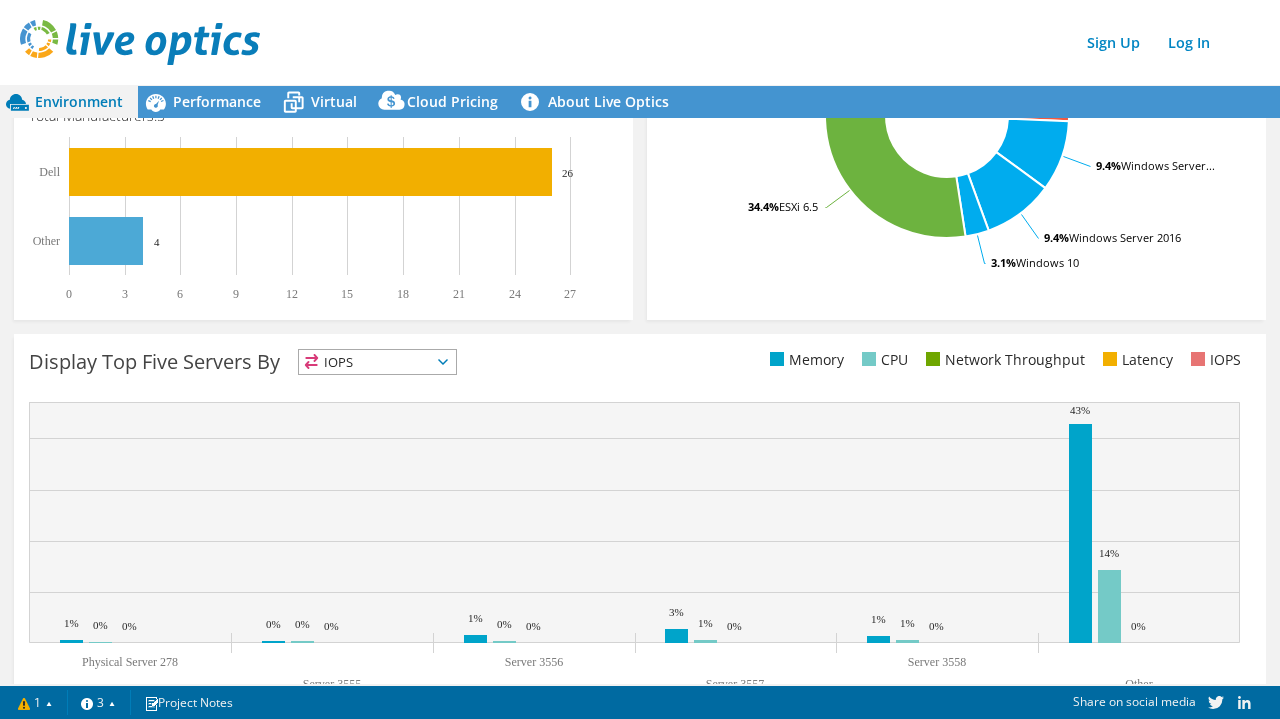scroll, scrollTop: 652, scrollLeft: 0, axis: vertical 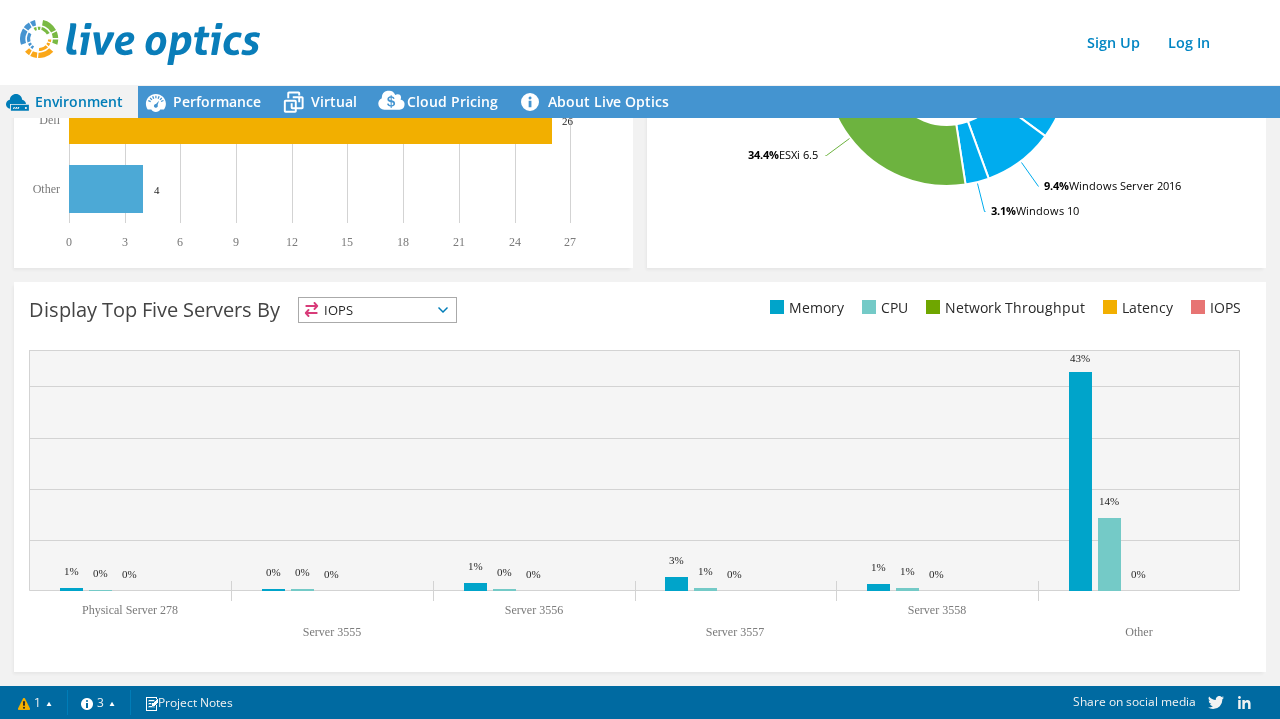 click on "IOPS" at bounding box center [377, 310] 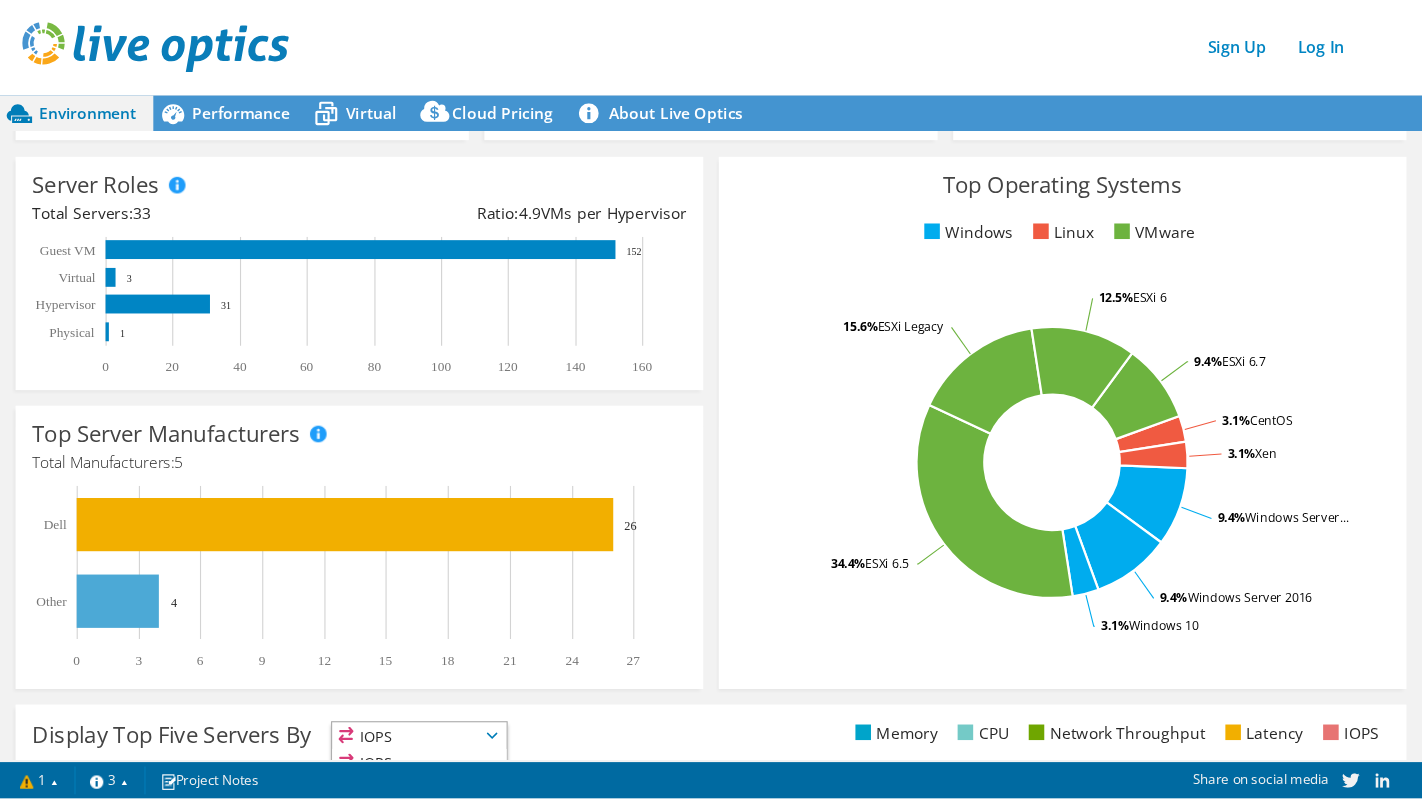 scroll, scrollTop: 300, scrollLeft: 0, axis: vertical 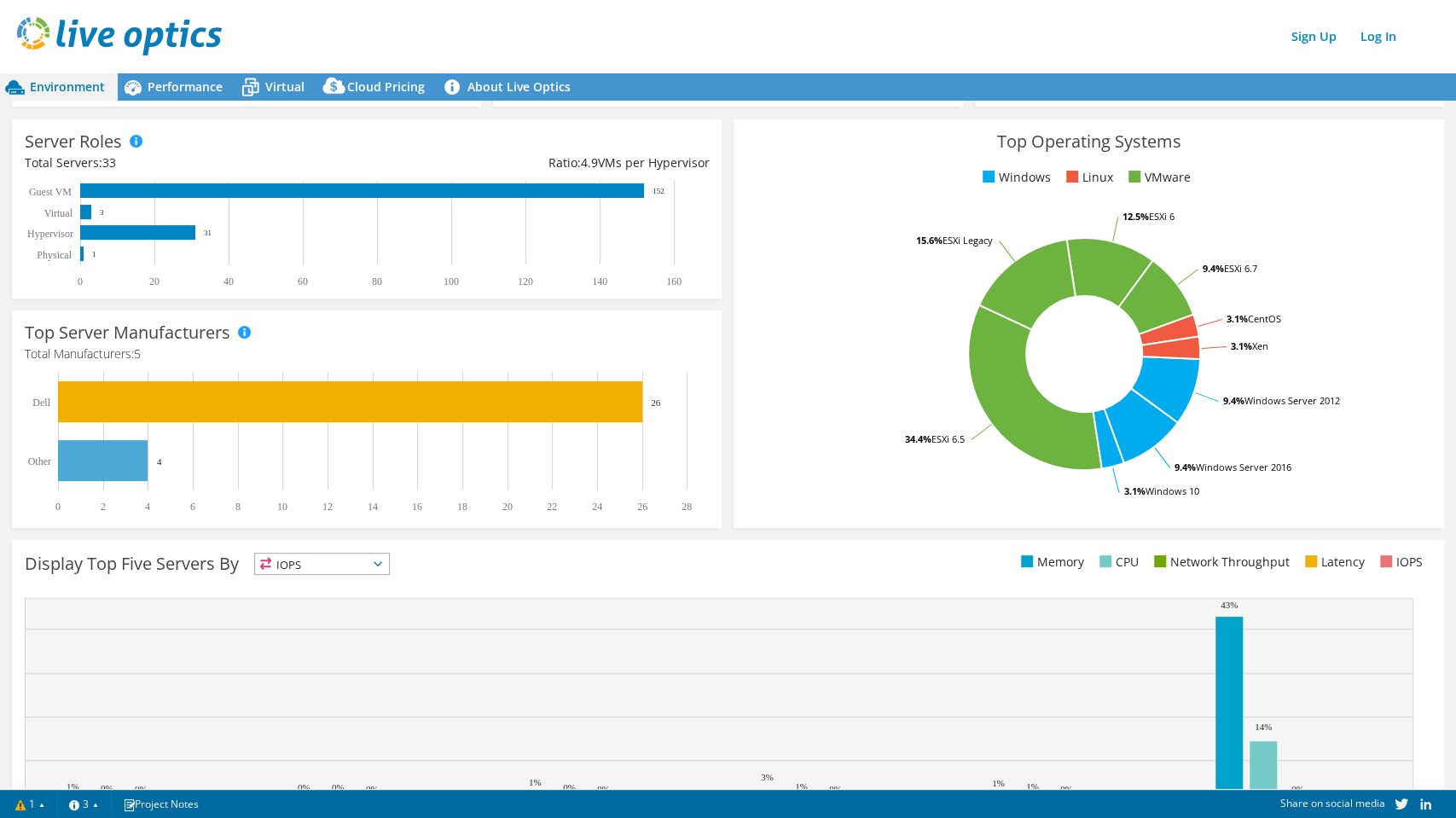 click on "IOPS" at bounding box center [322, 564] 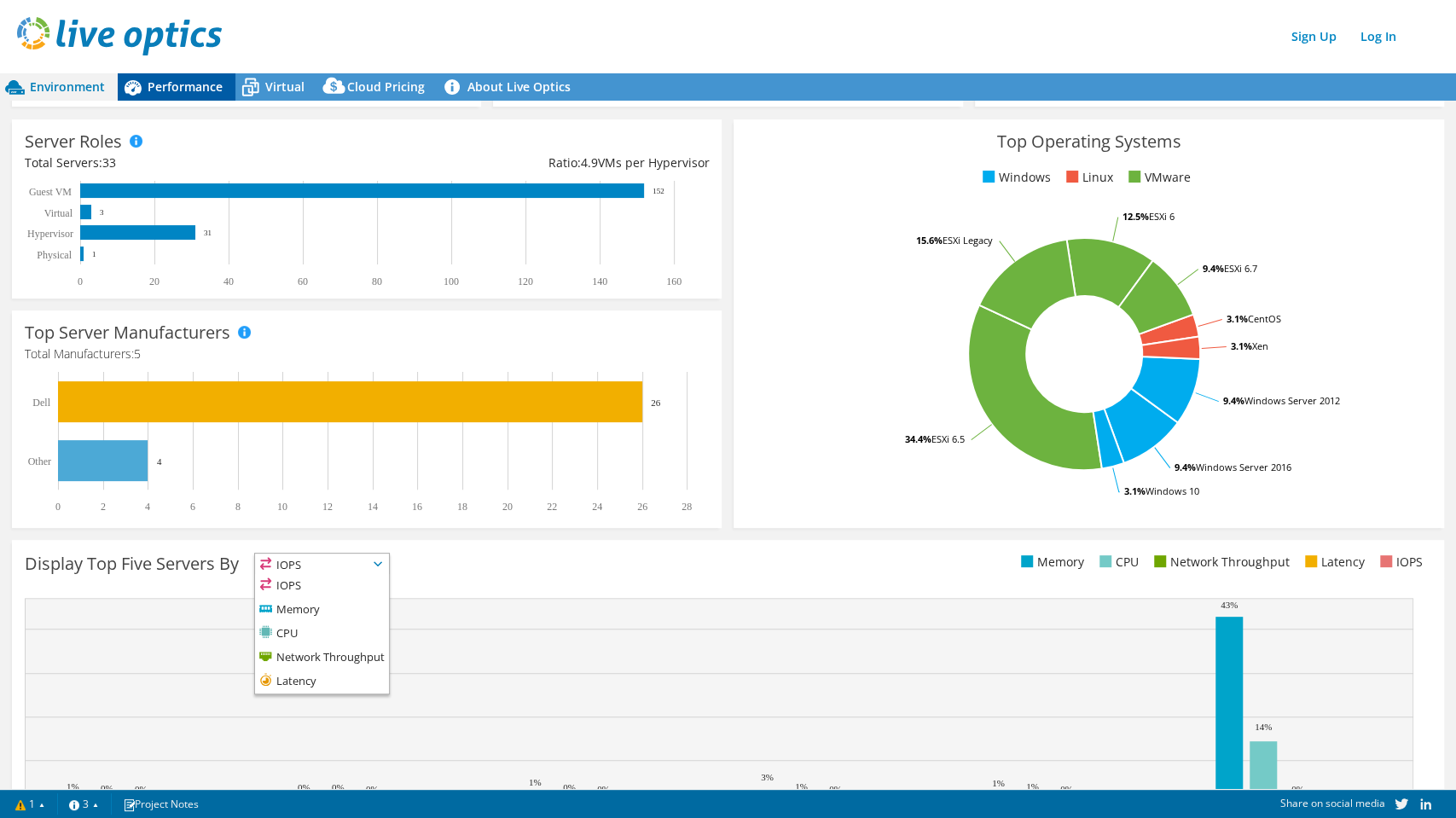 click on "Performance" at bounding box center (185, 86) 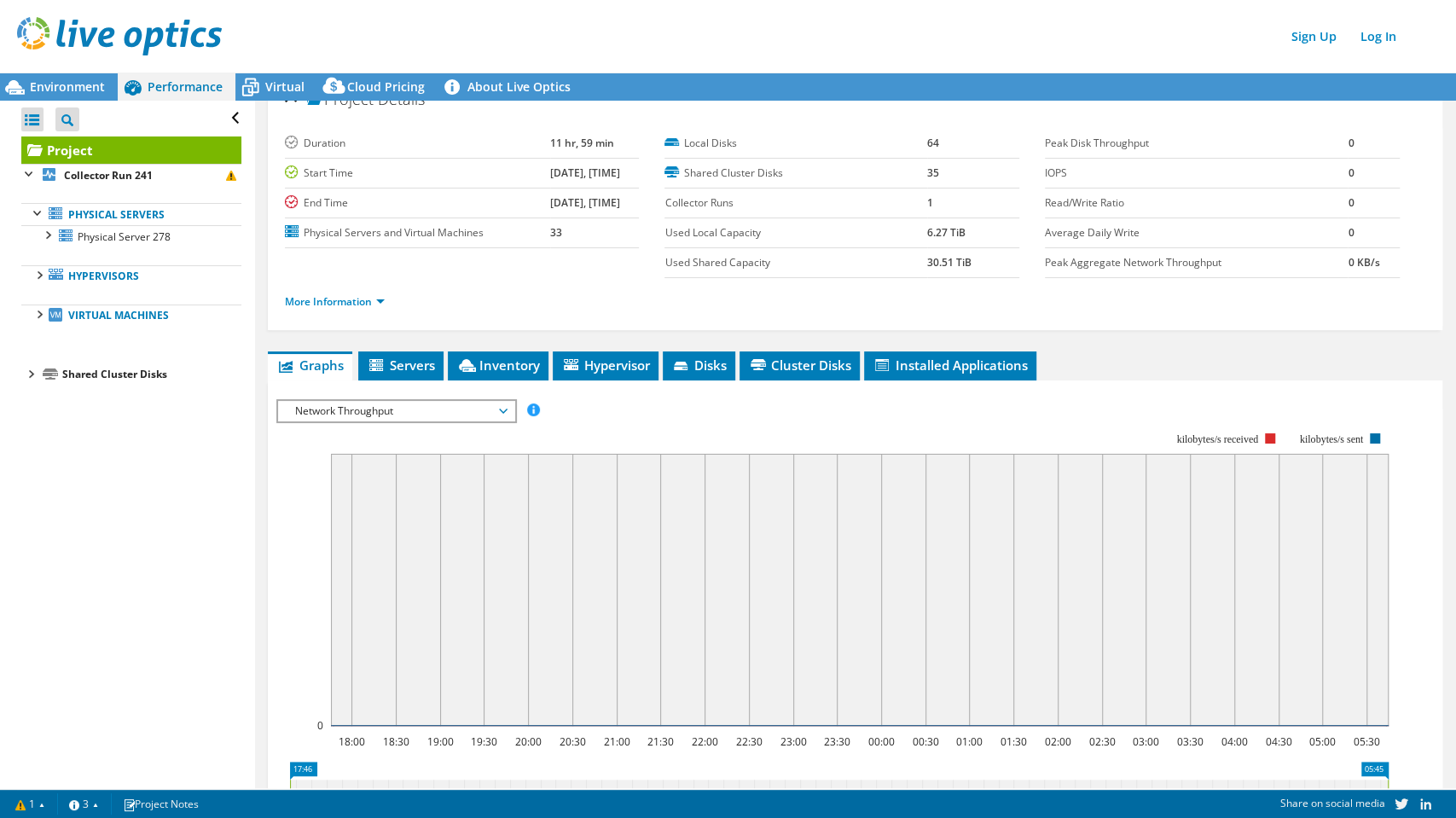 scroll, scrollTop: 0, scrollLeft: 0, axis: both 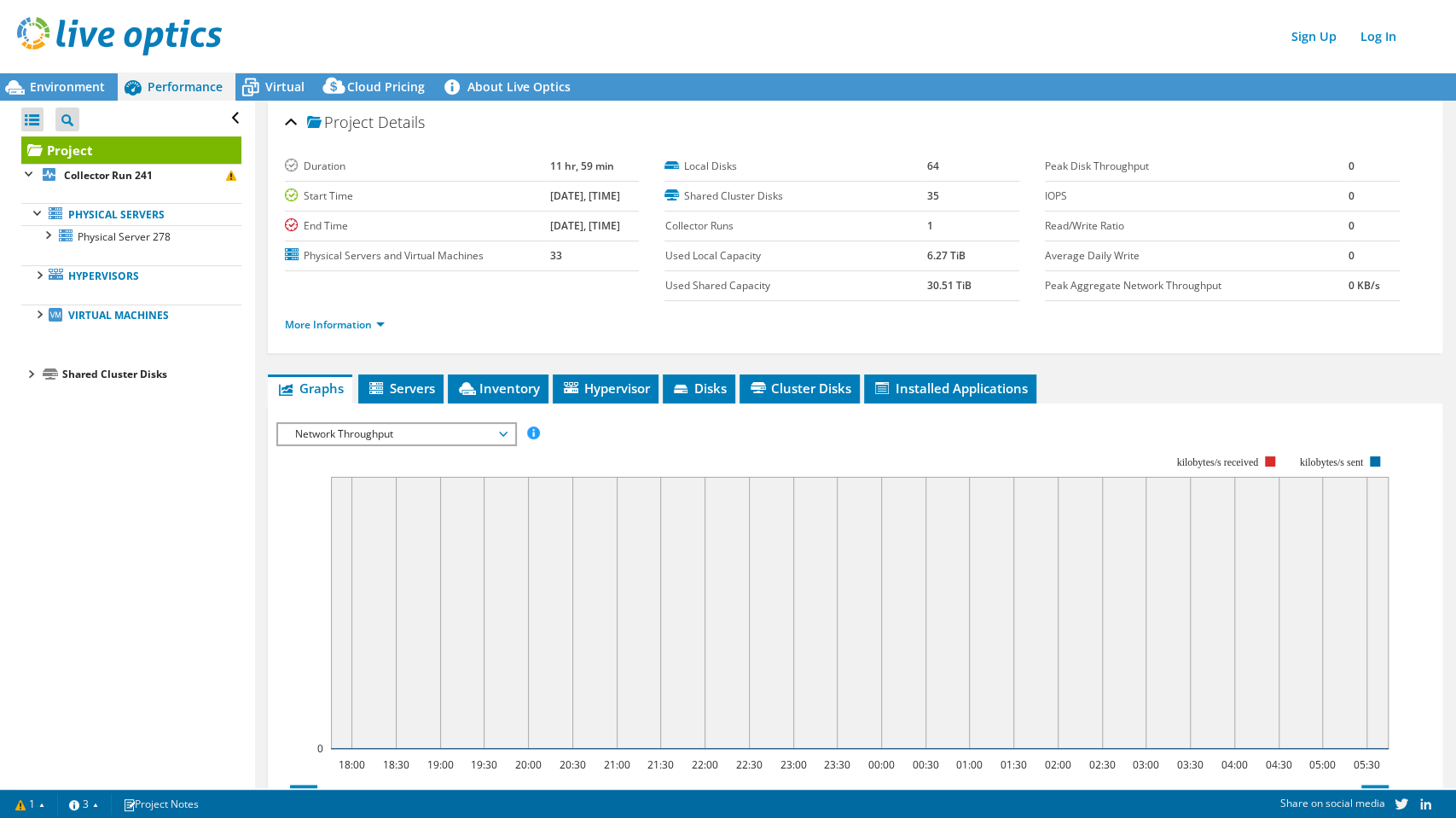 click on "Network Throughput" at bounding box center [396, 434] 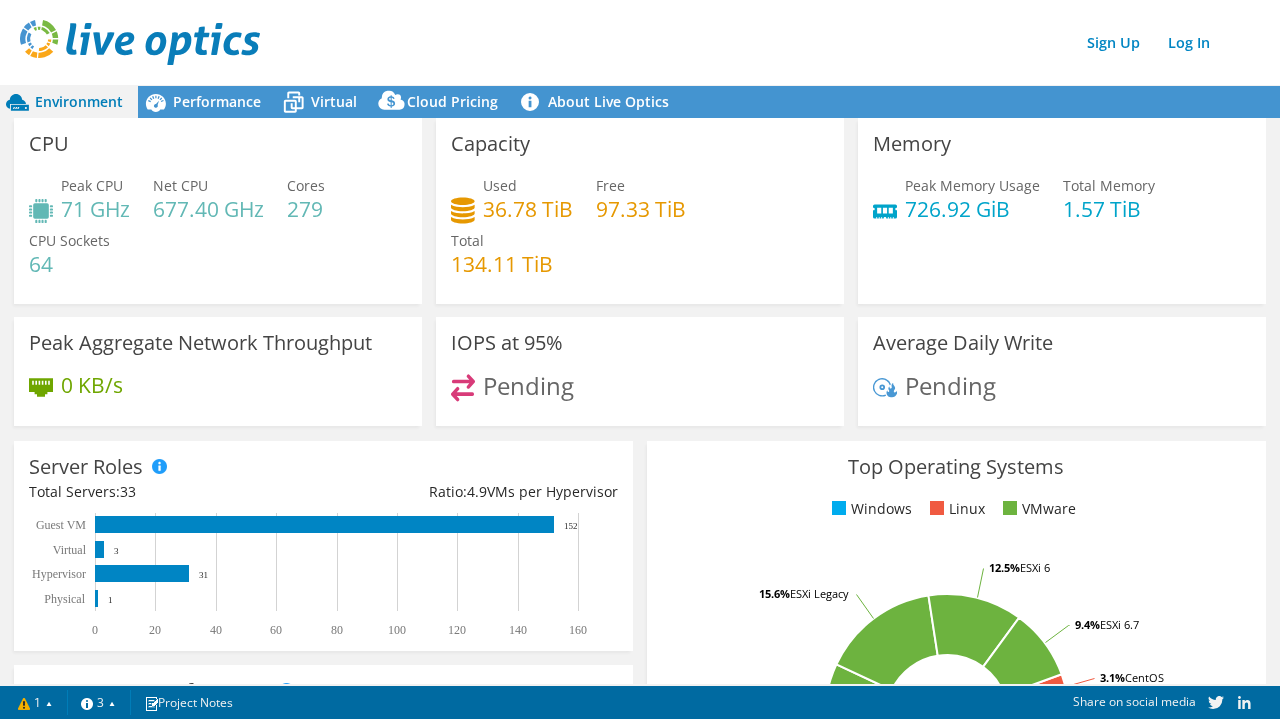 scroll, scrollTop: 0, scrollLeft: 0, axis: both 